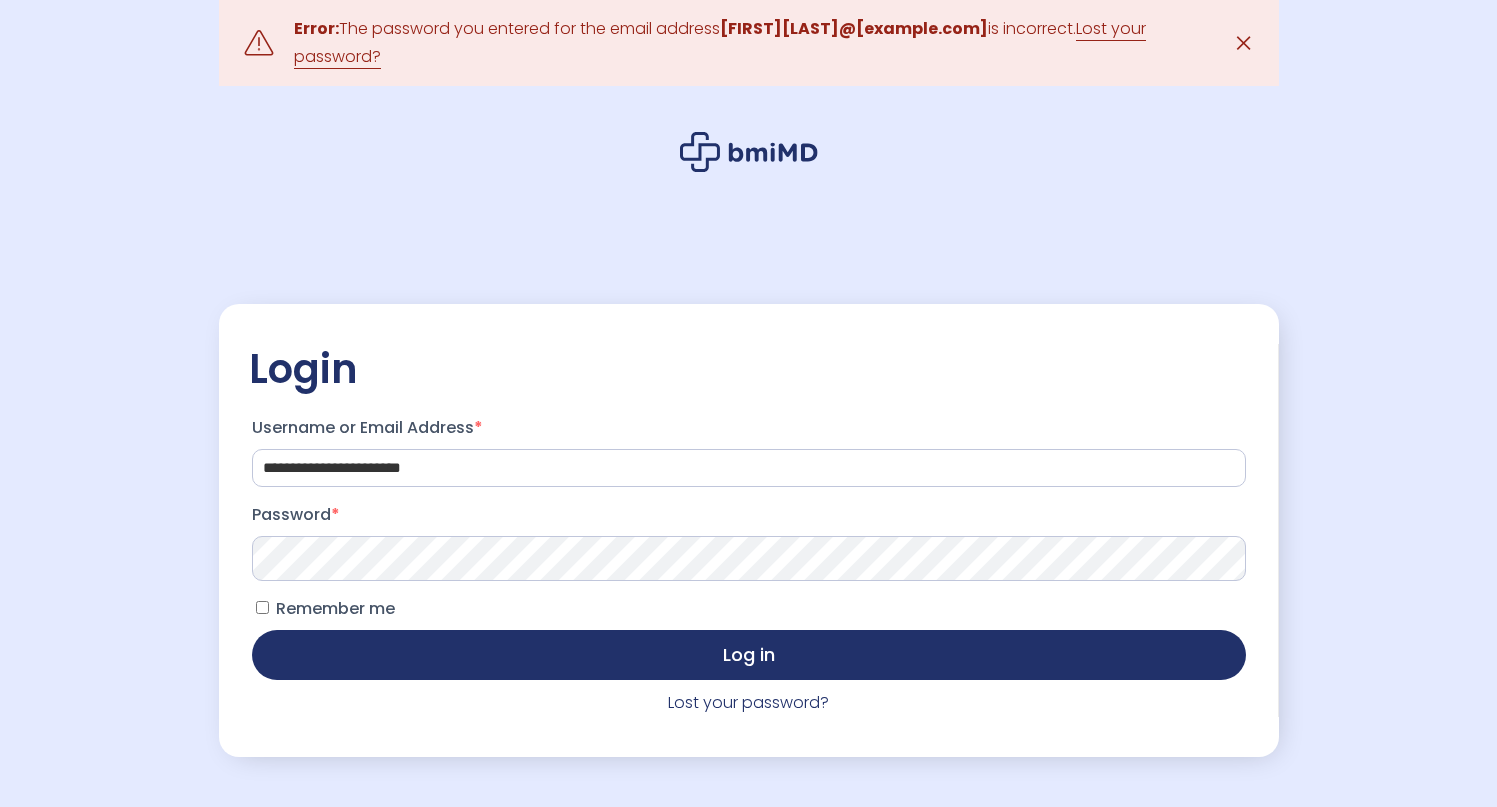 scroll, scrollTop: 0, scrollLeft: 0, axis: both 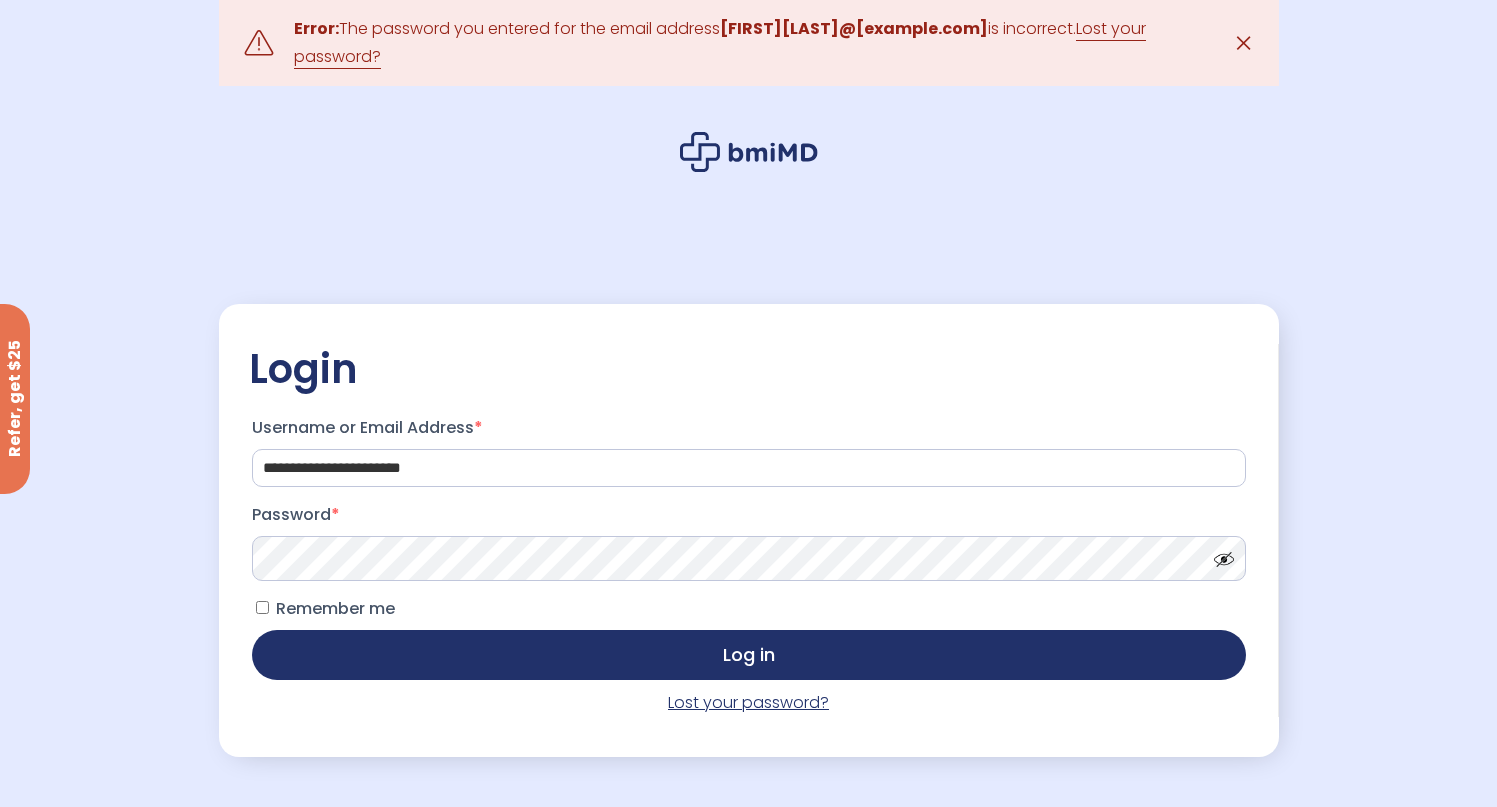 click on "Lost your password?" at bounding box center (748, 702) 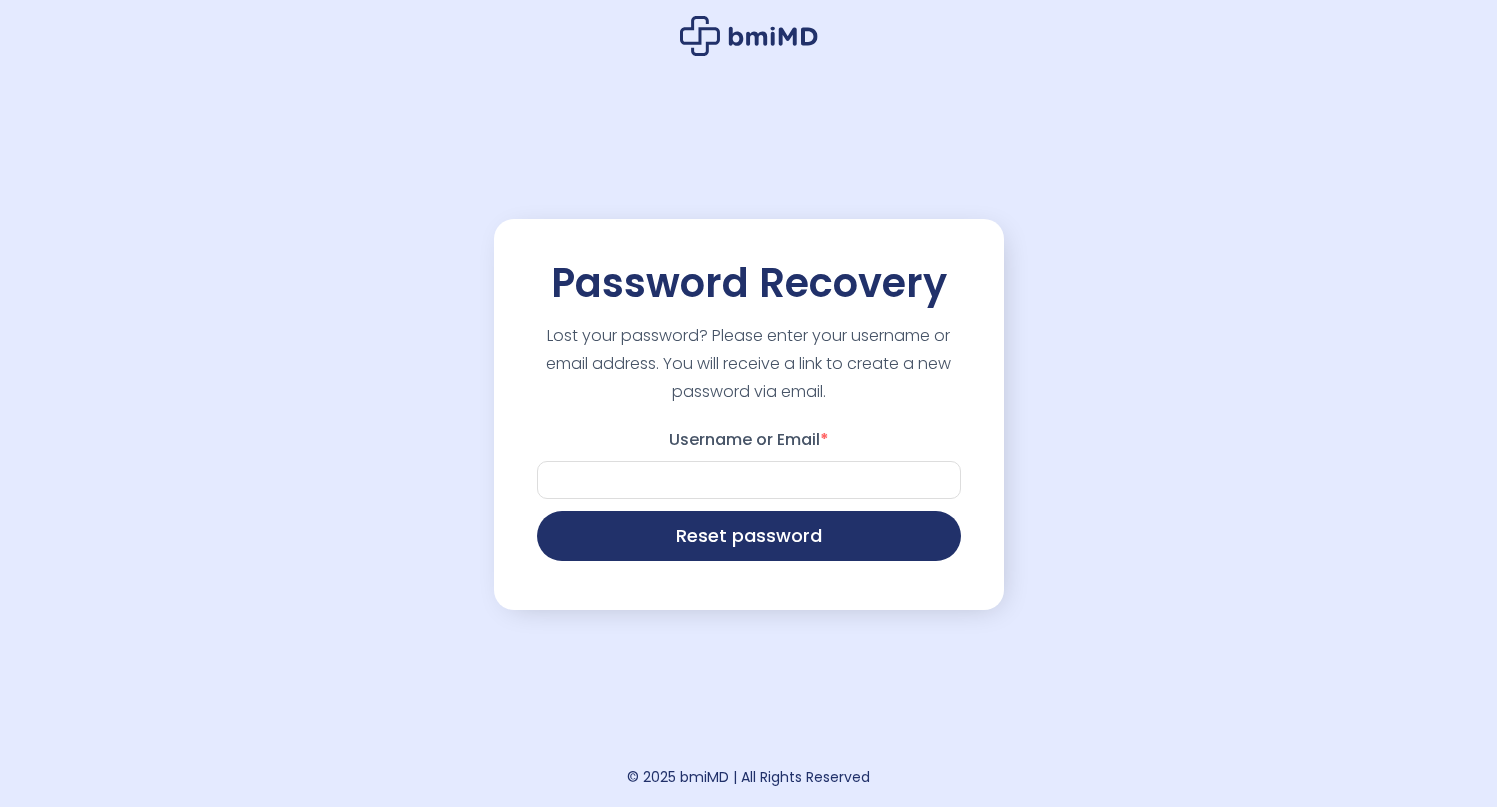 scroll, scrollTop: 0, scrollLeft: 0, axis: both 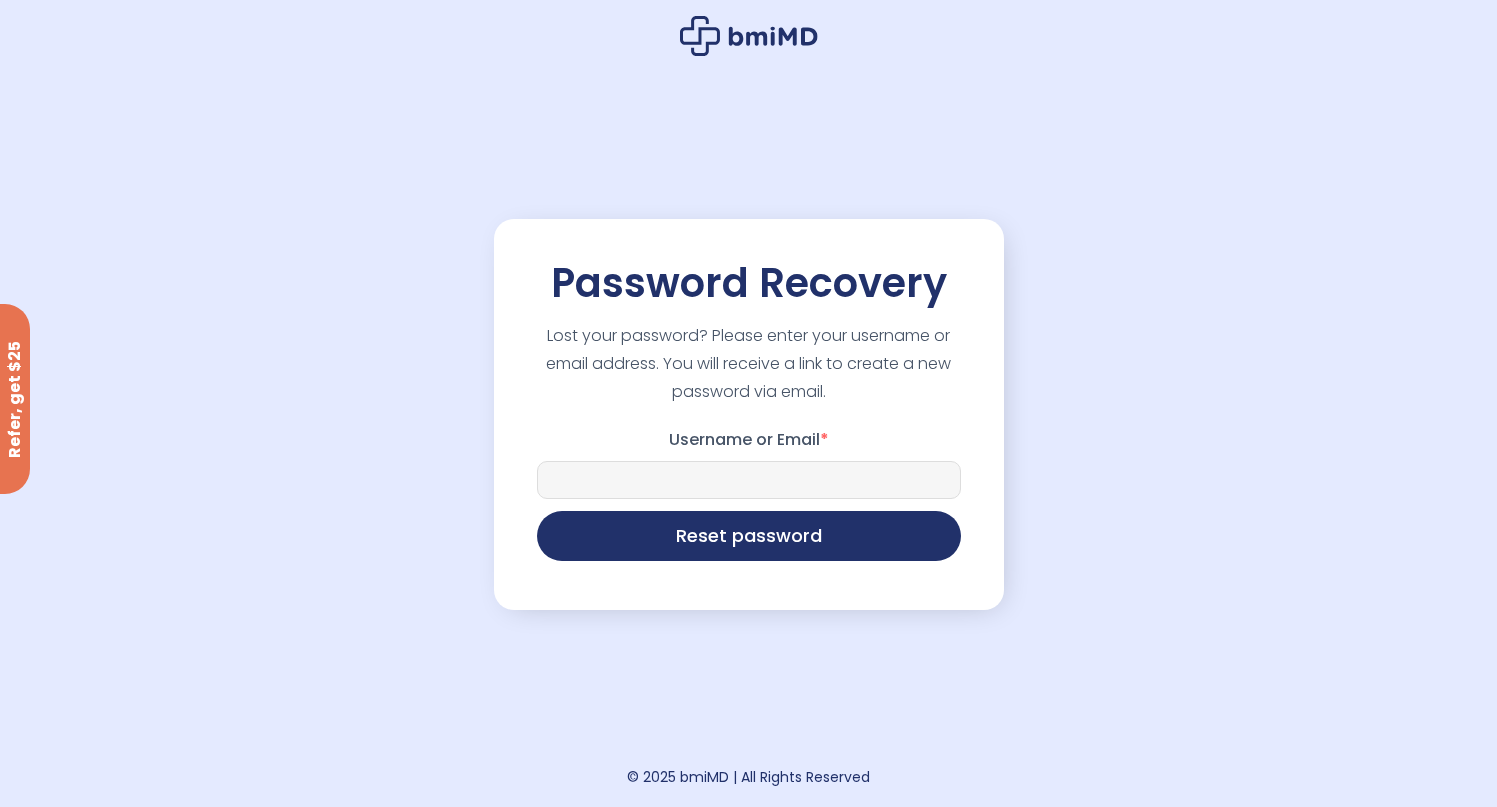 click on "Username or Email  *" at bounding box center [749, 480] 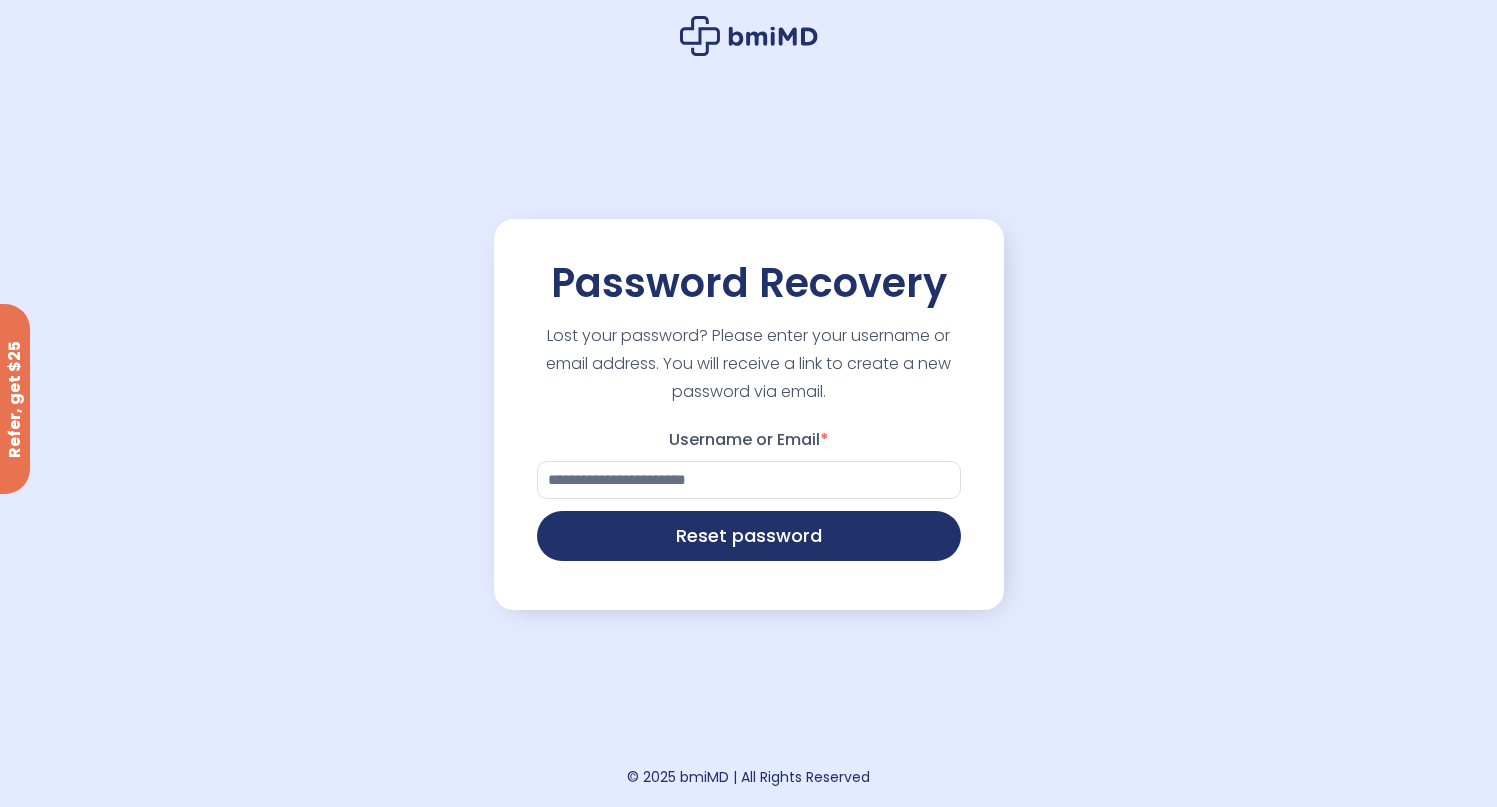 click on "**********" at bounding box center (749, 414) 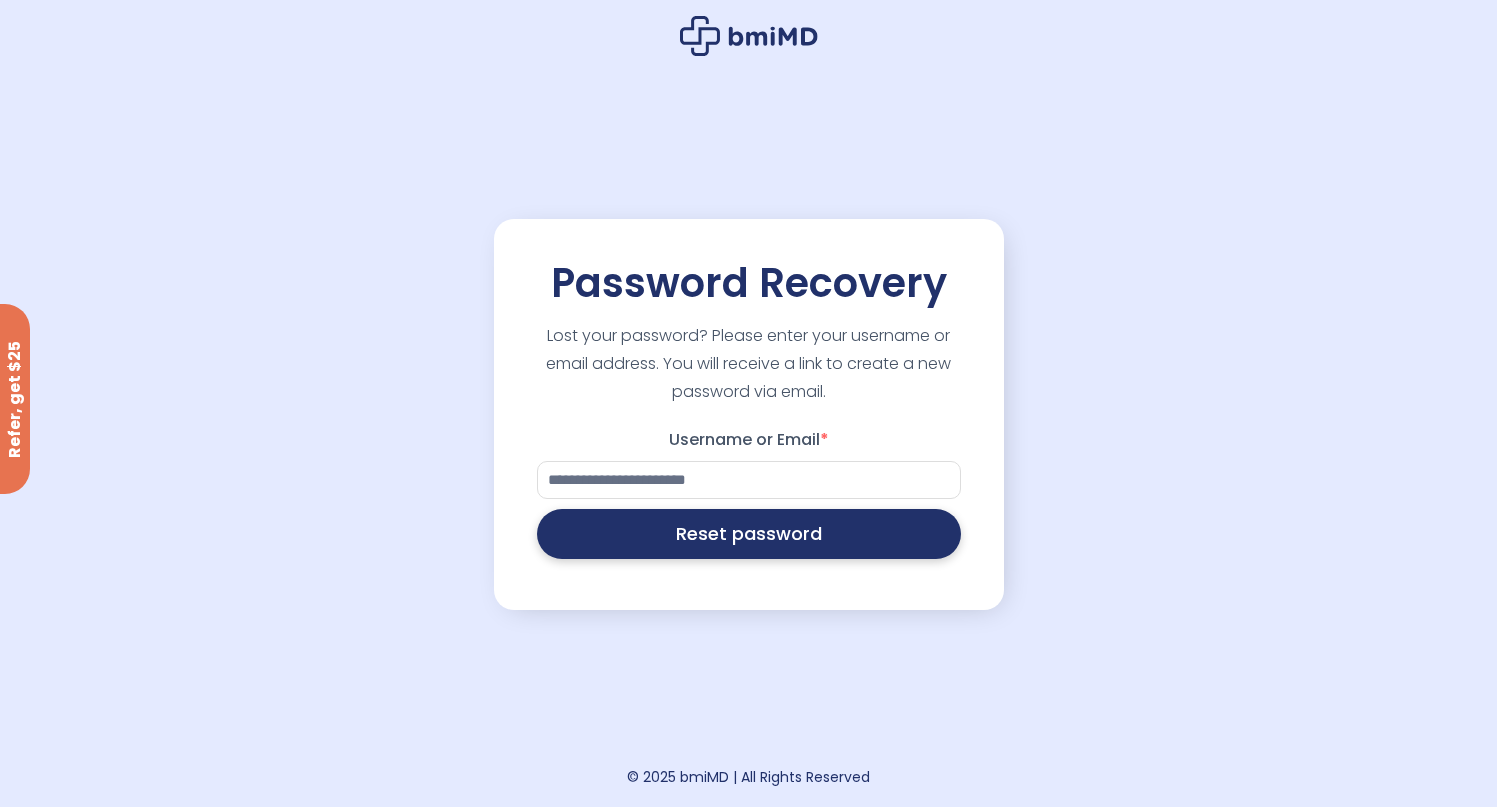 click on "Reset password" at bounding box center [749, 534] 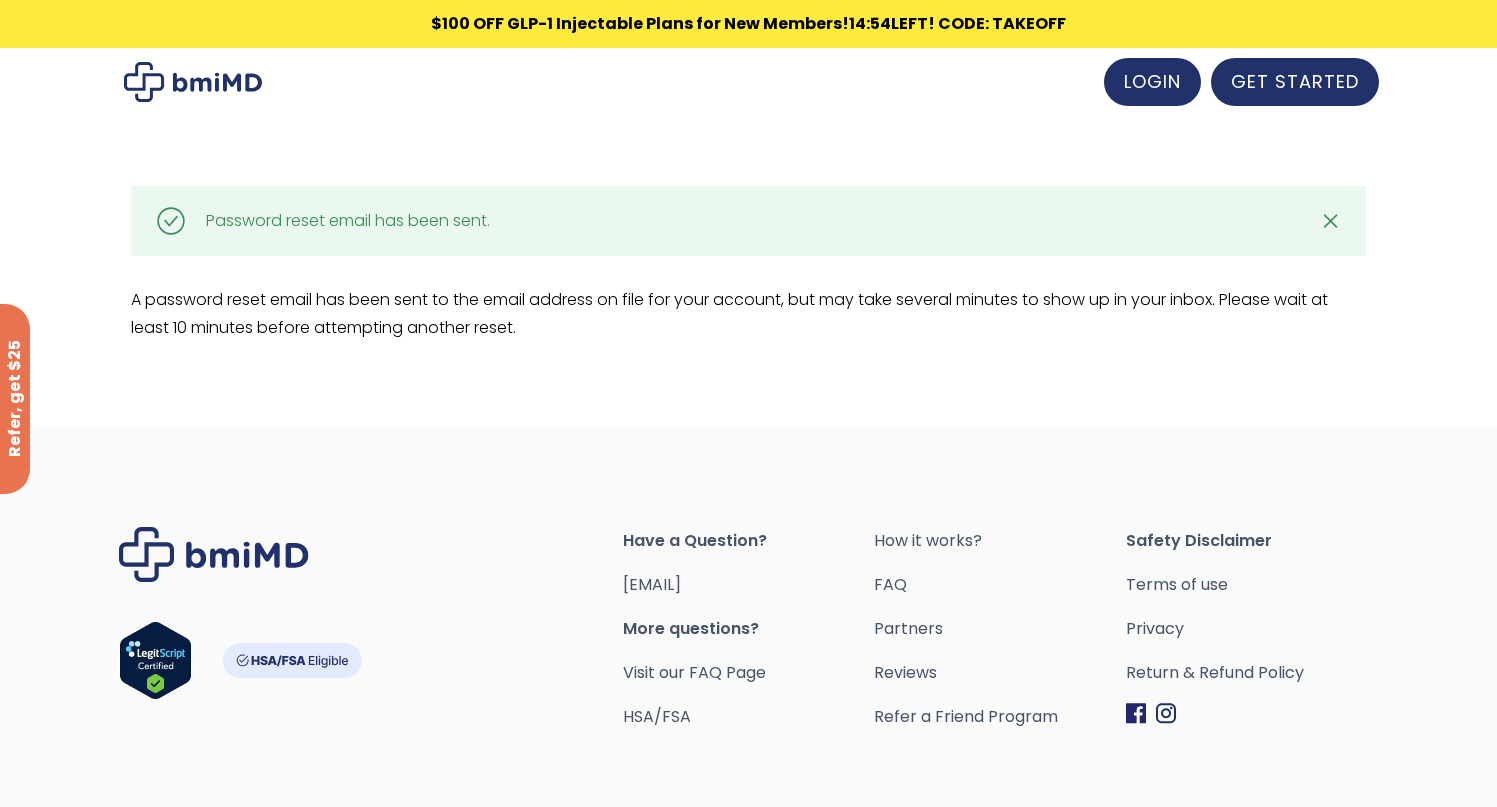 scroll, scrollTop: 0, scrollLeft: 0, axis: both 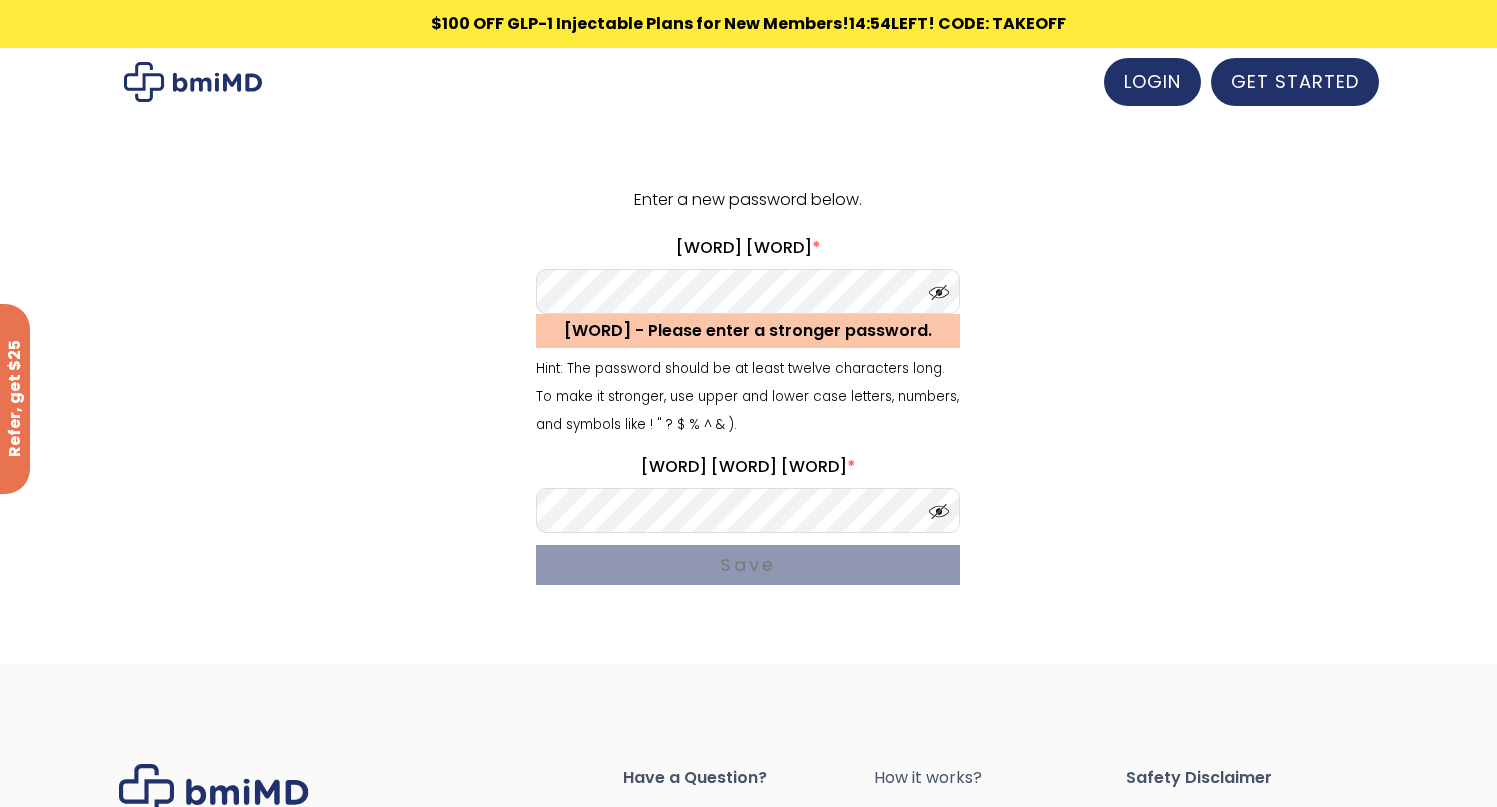 click at bounding box center [934, 287] 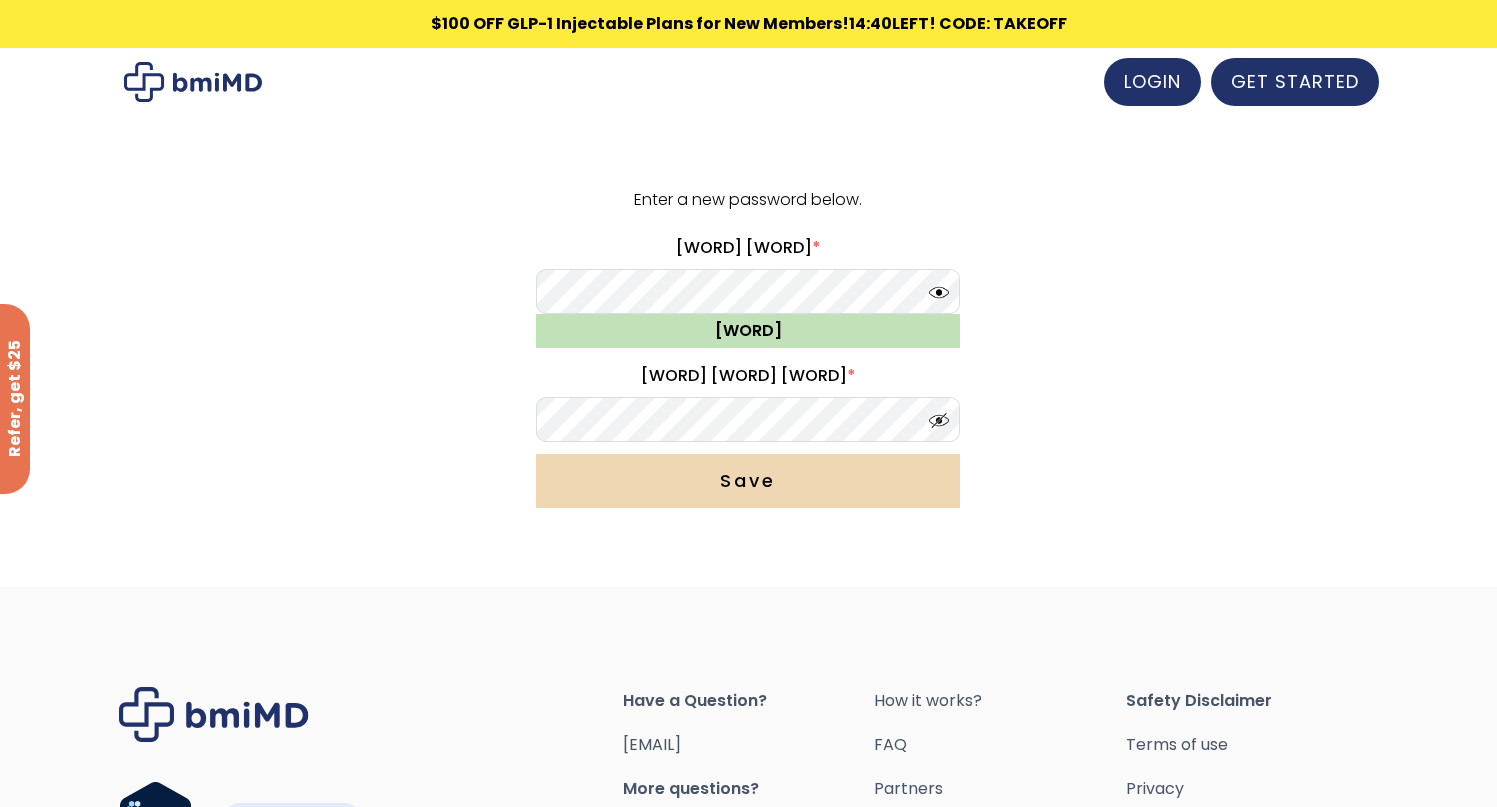 click on "Save" at bounding box center (748, 481) 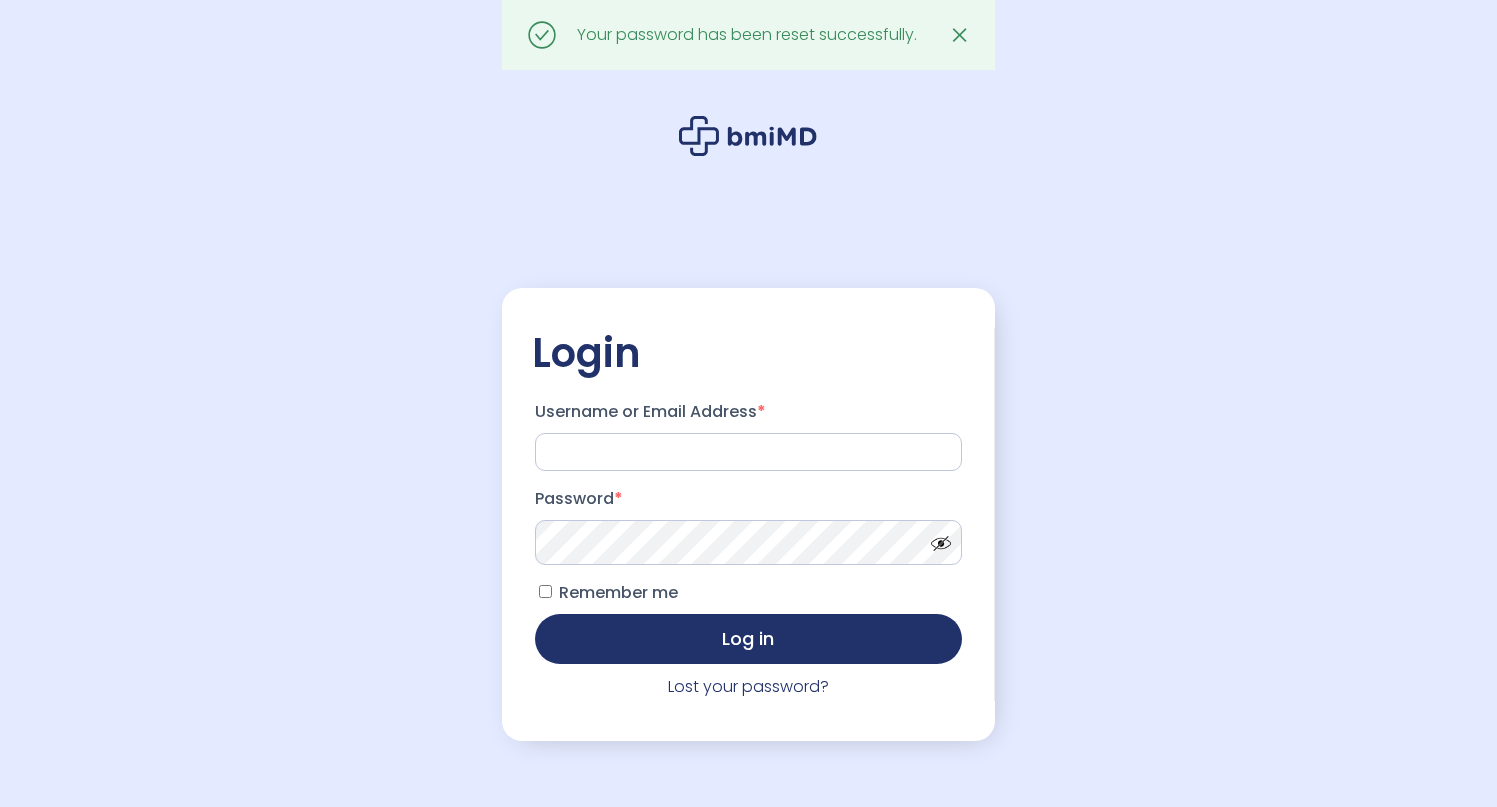 scroll, scrollTop: 0, scrollLeft: 0, axis: both 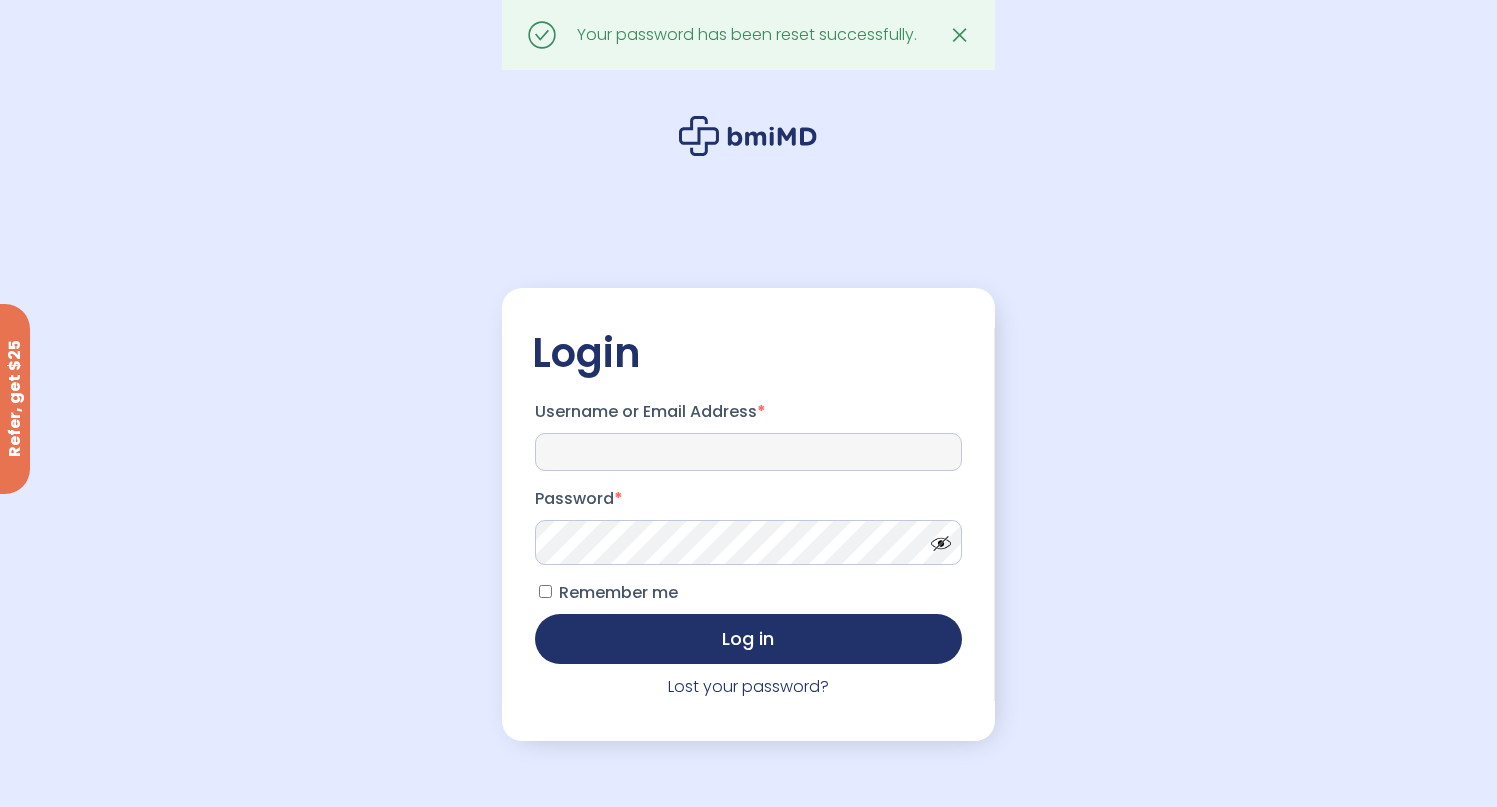 click on "Username or Email Address  *" at bounding box center (748, 452) 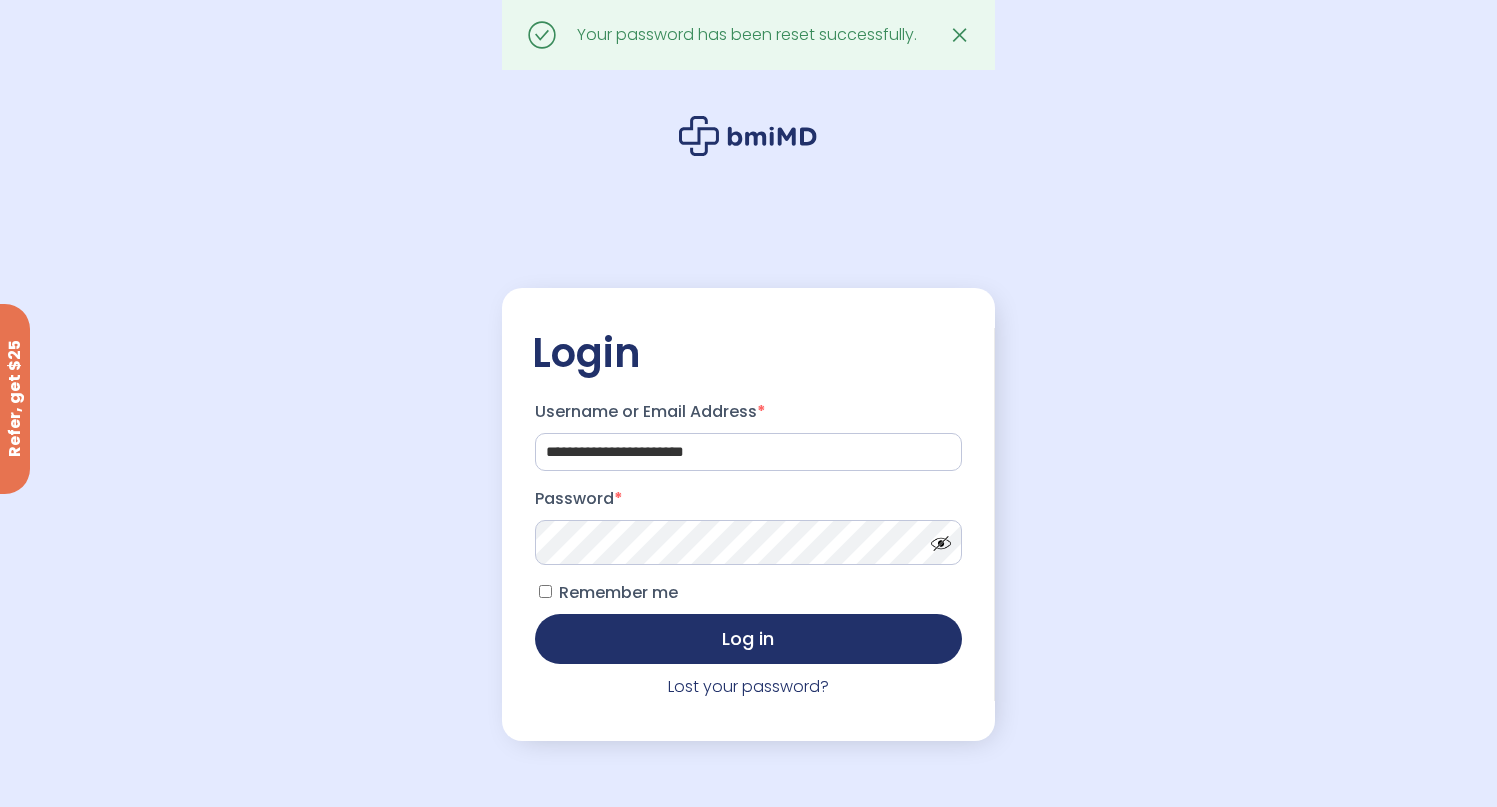 click on "Remember me" at bounding box center [618, 592] 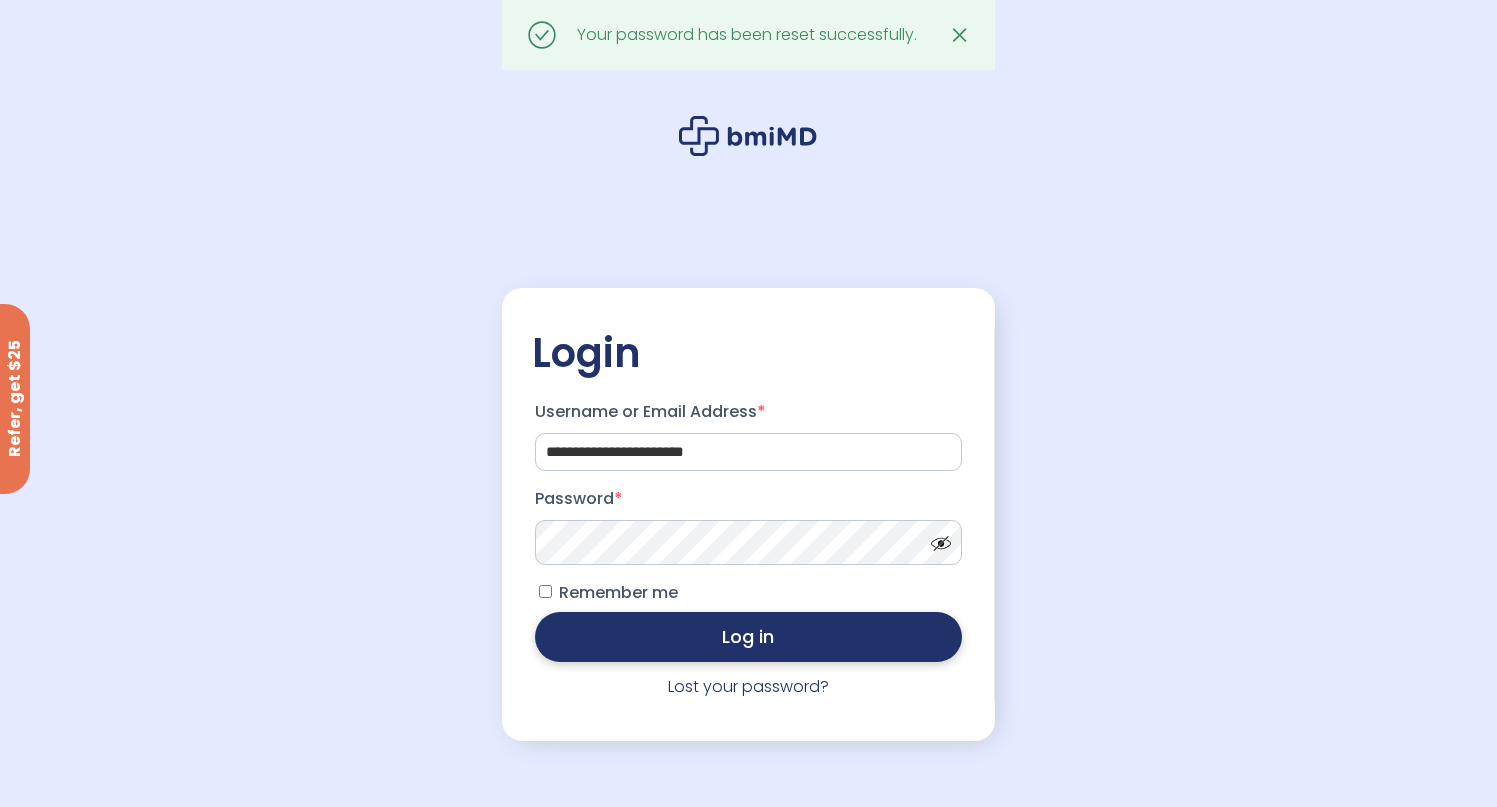 click on "Log in" at bounding box center [748, 637] 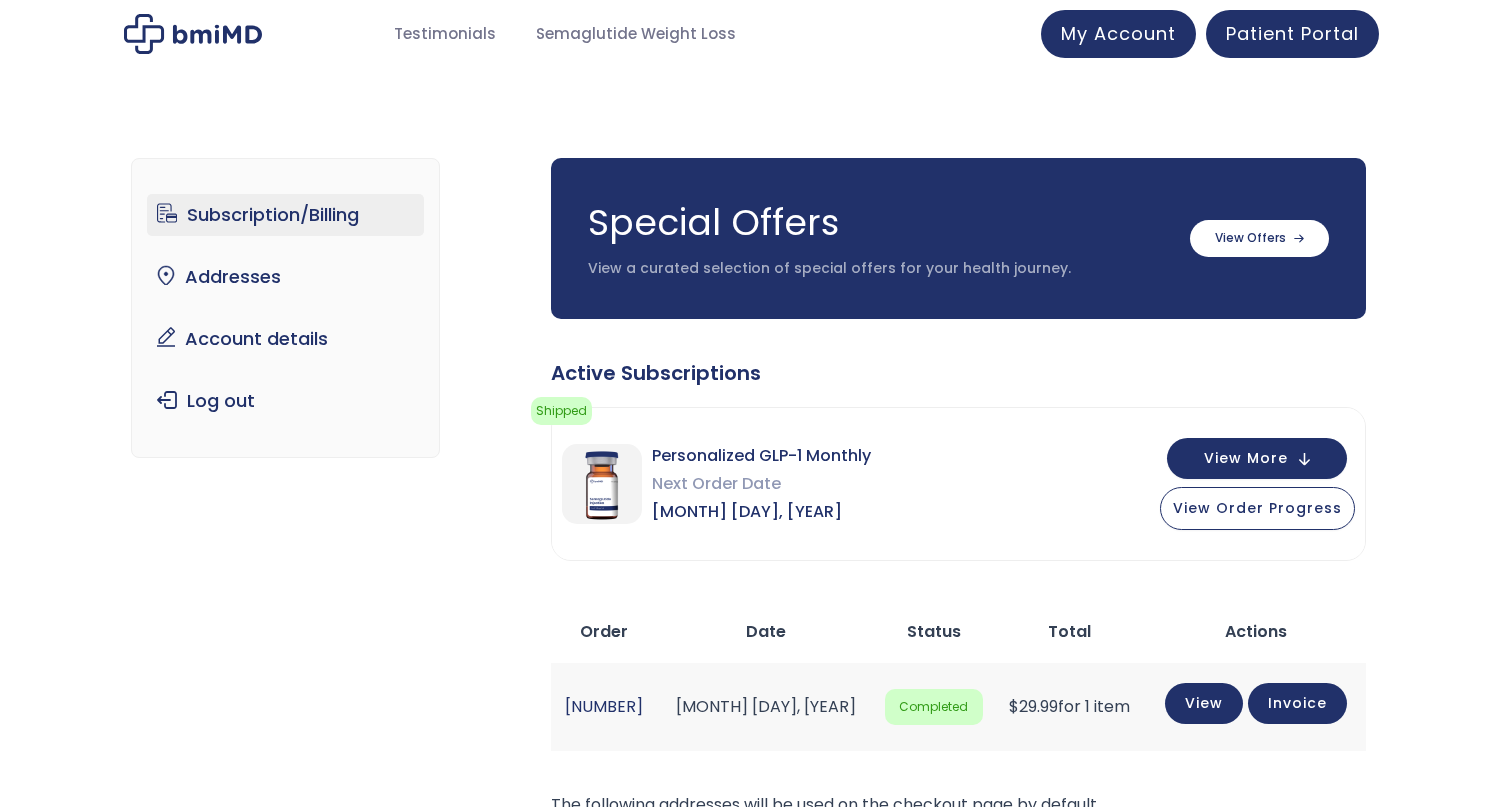 scroll, scrollTop: 0, scrollLeft: 0, axis: both 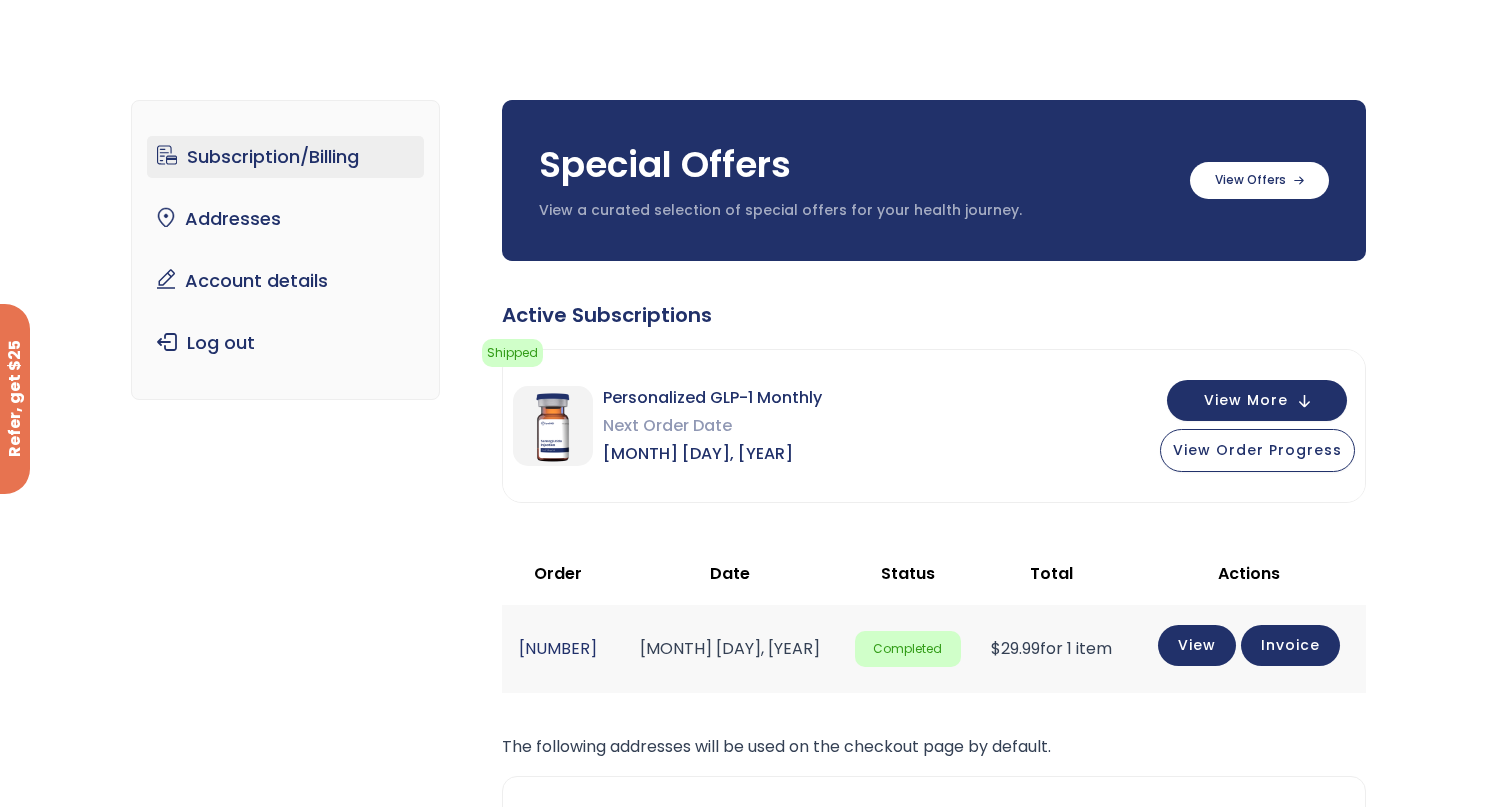 click at bounding box center (0, -58) 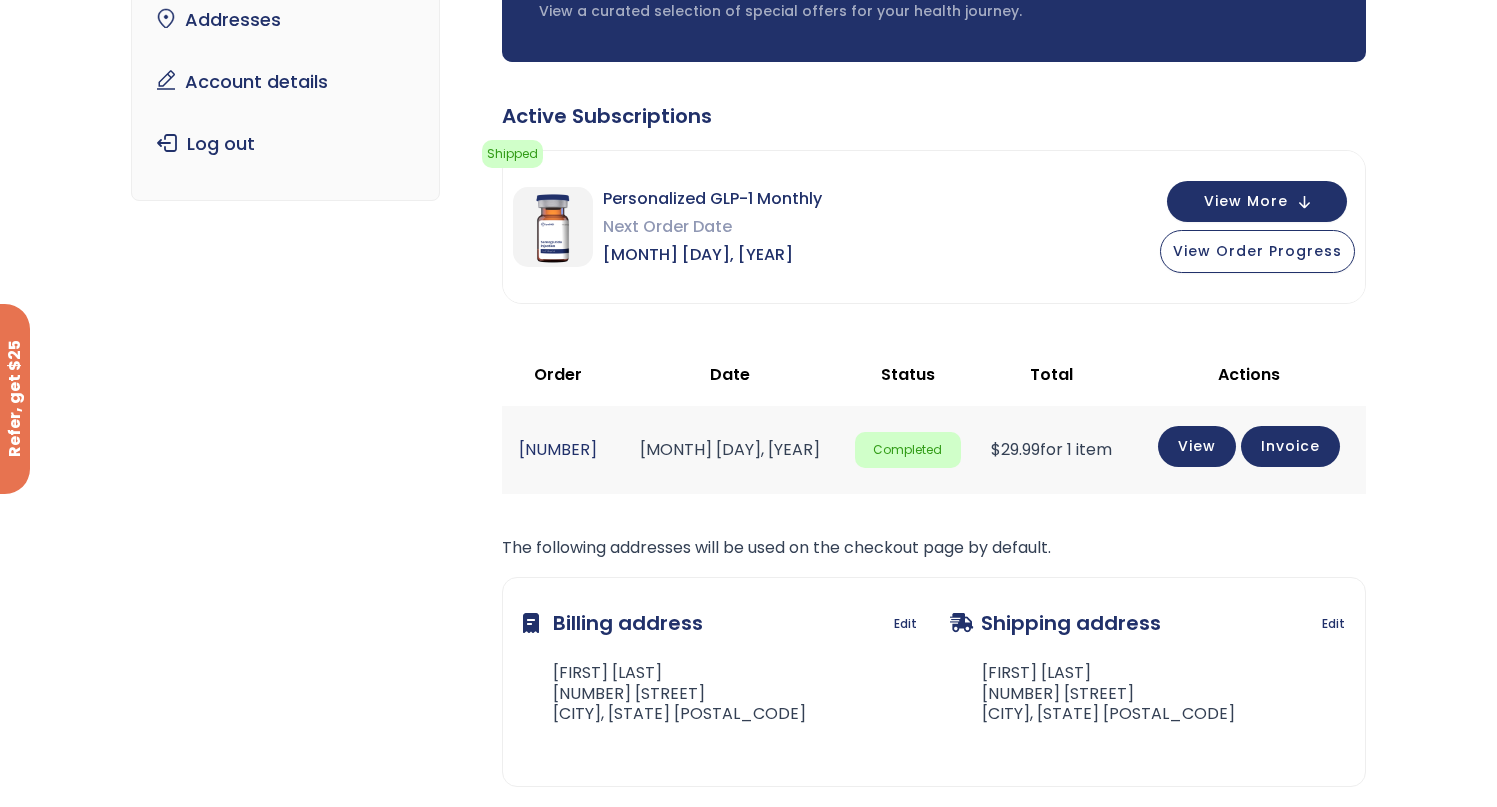 scroll, scrollTop: 251, scrollLeft: 0, axis: vertical 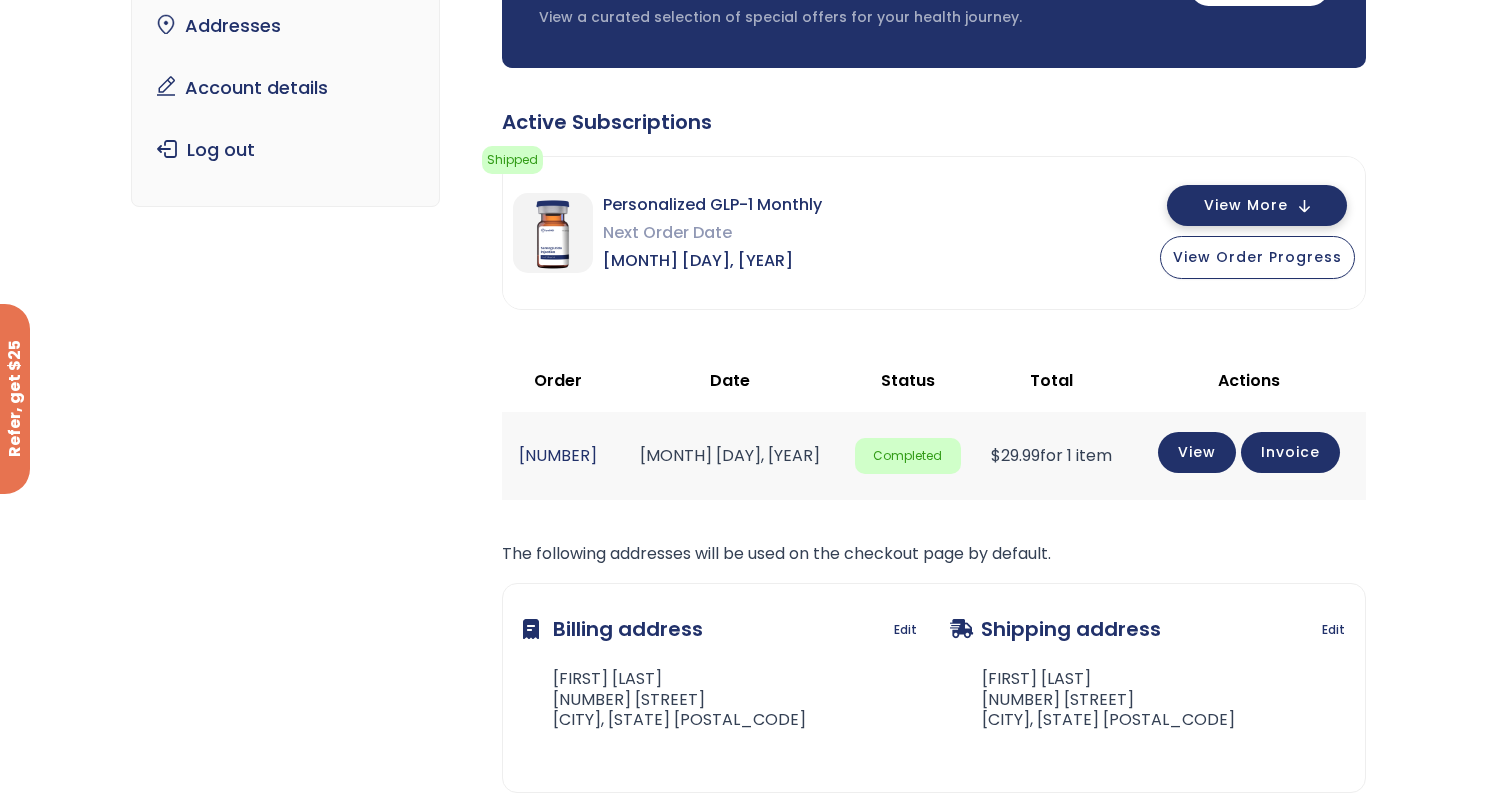click on "View More" at bounding box center (1246, 205) 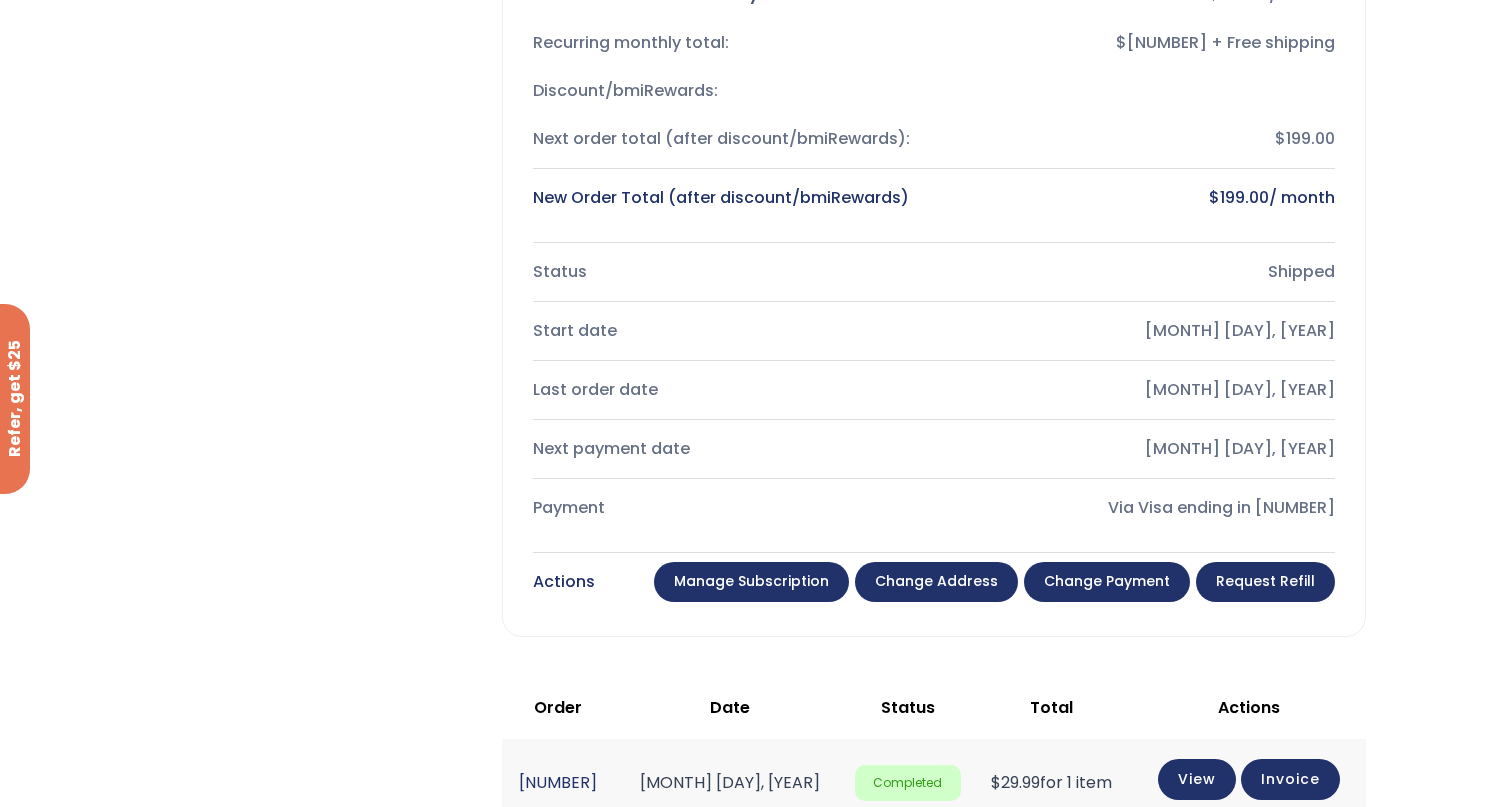 scroll, scrollTop: 637, scrollLeft: 0, axis: vertical 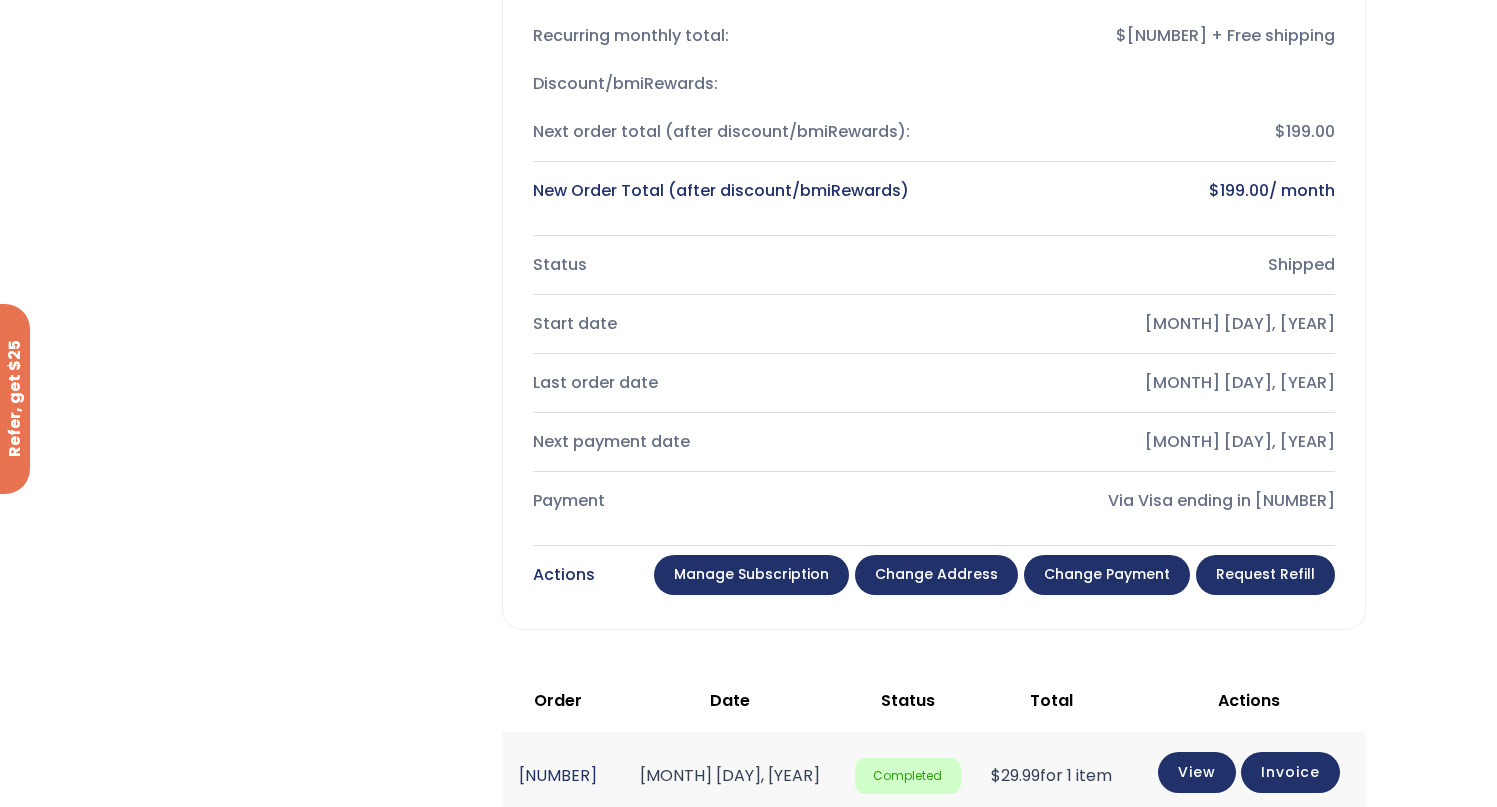click on "Manage Subscription" at bounding box center [751, 575] 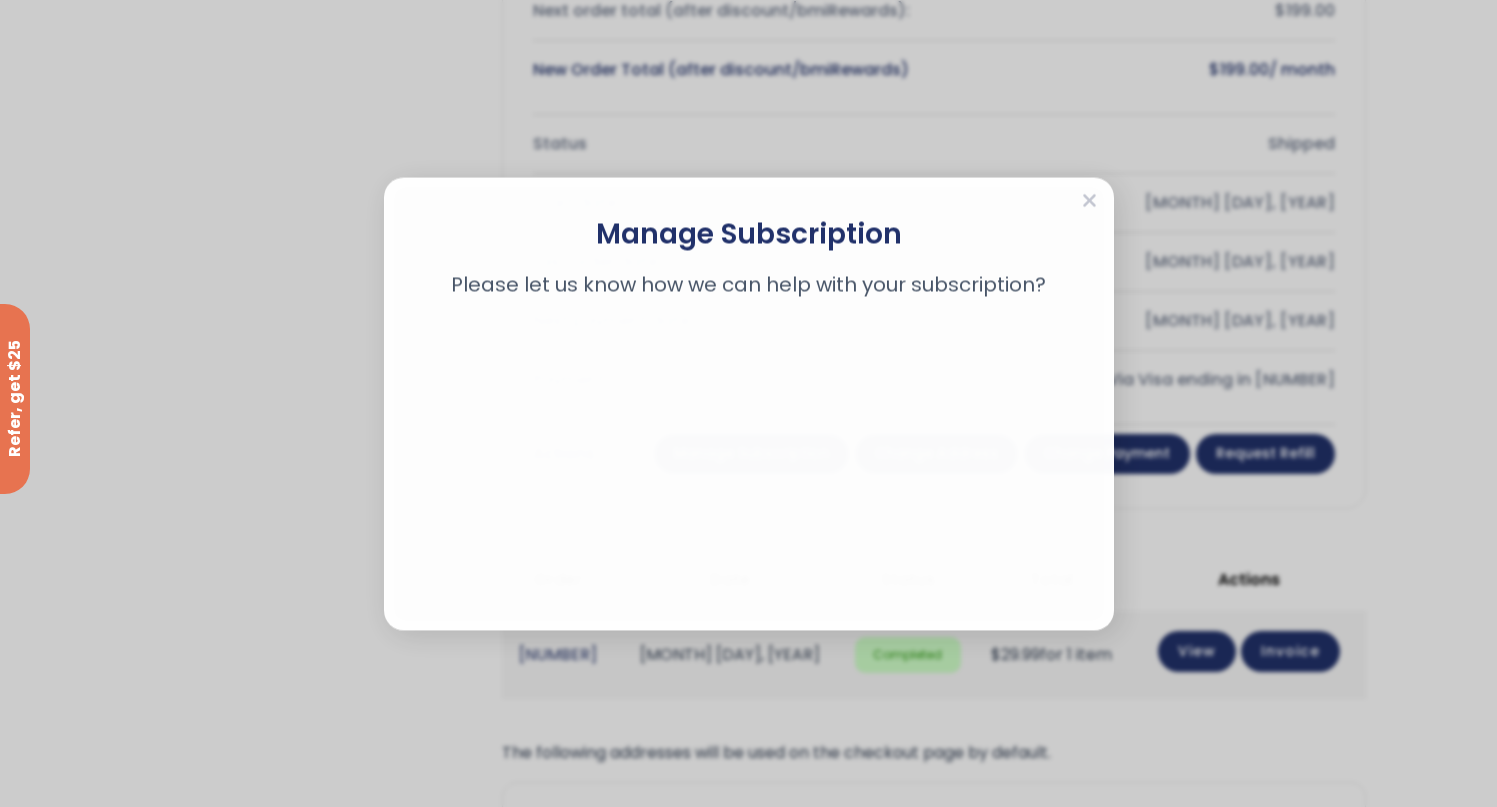 scroll, scrollTop: 760, scrollLeft: 0, axis: vertical 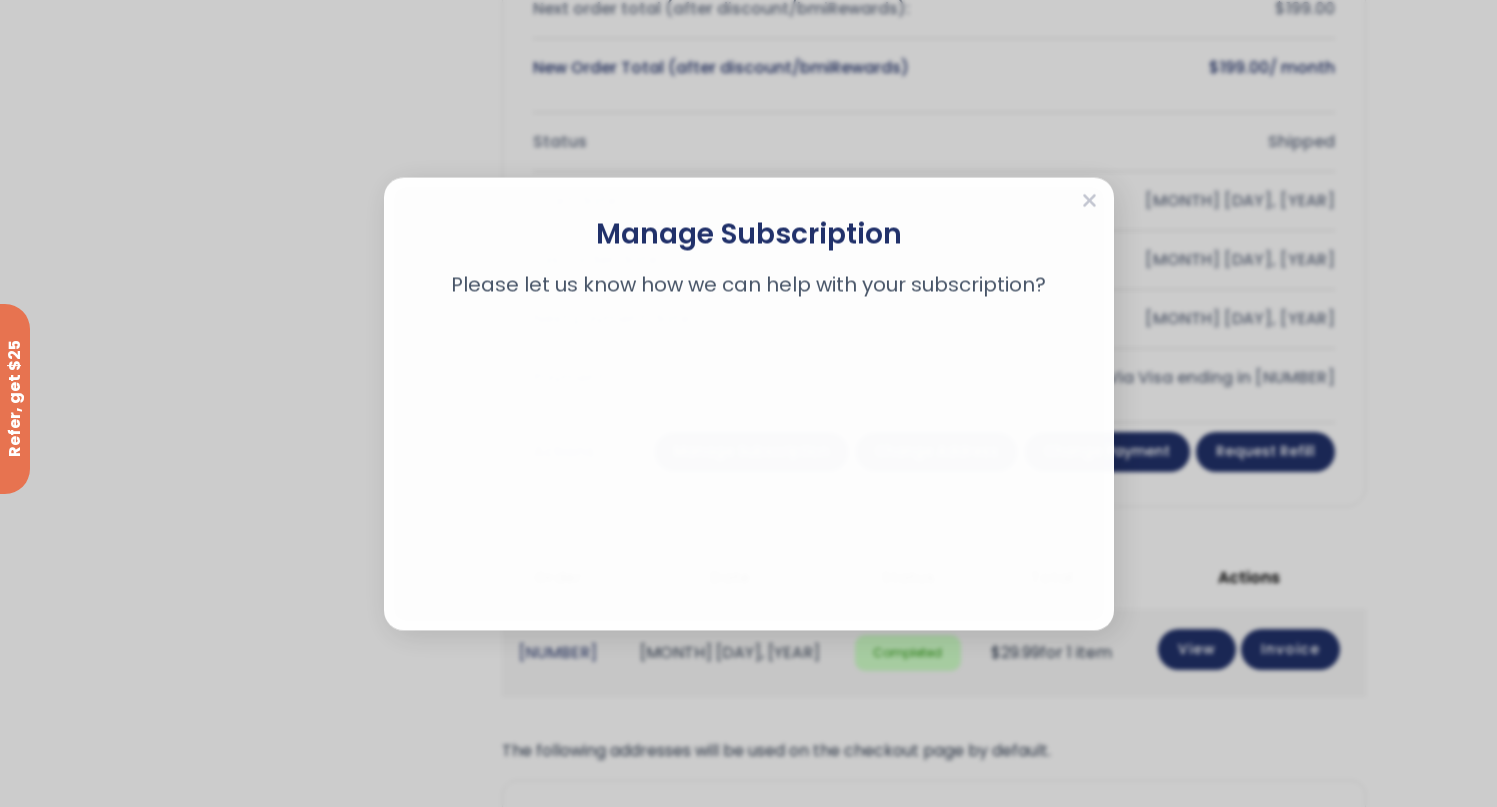 click on "I'm having trouble affording my program." at bounding box center [749, 554] 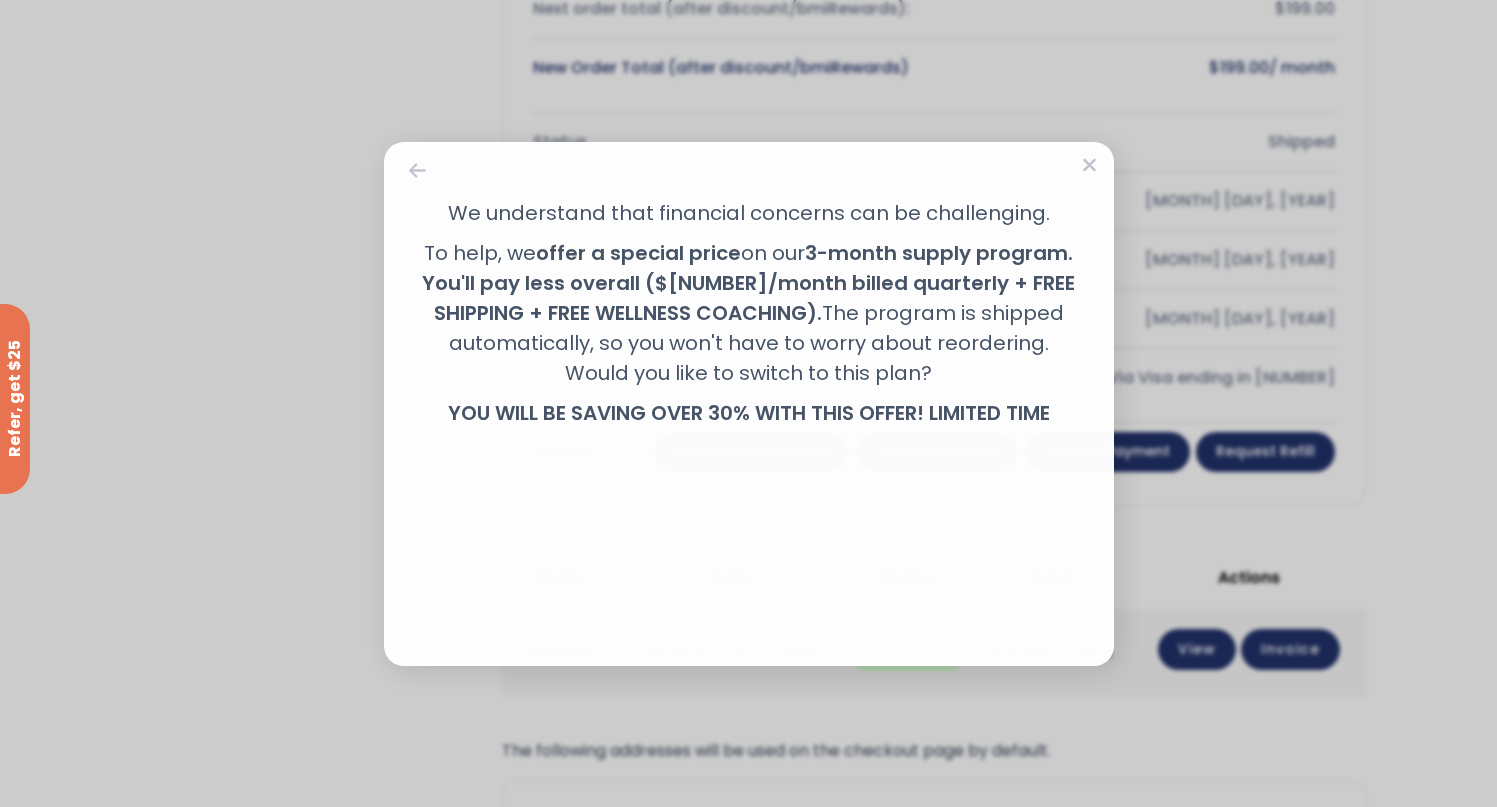 click on "No" at bounding box center (749, 591) 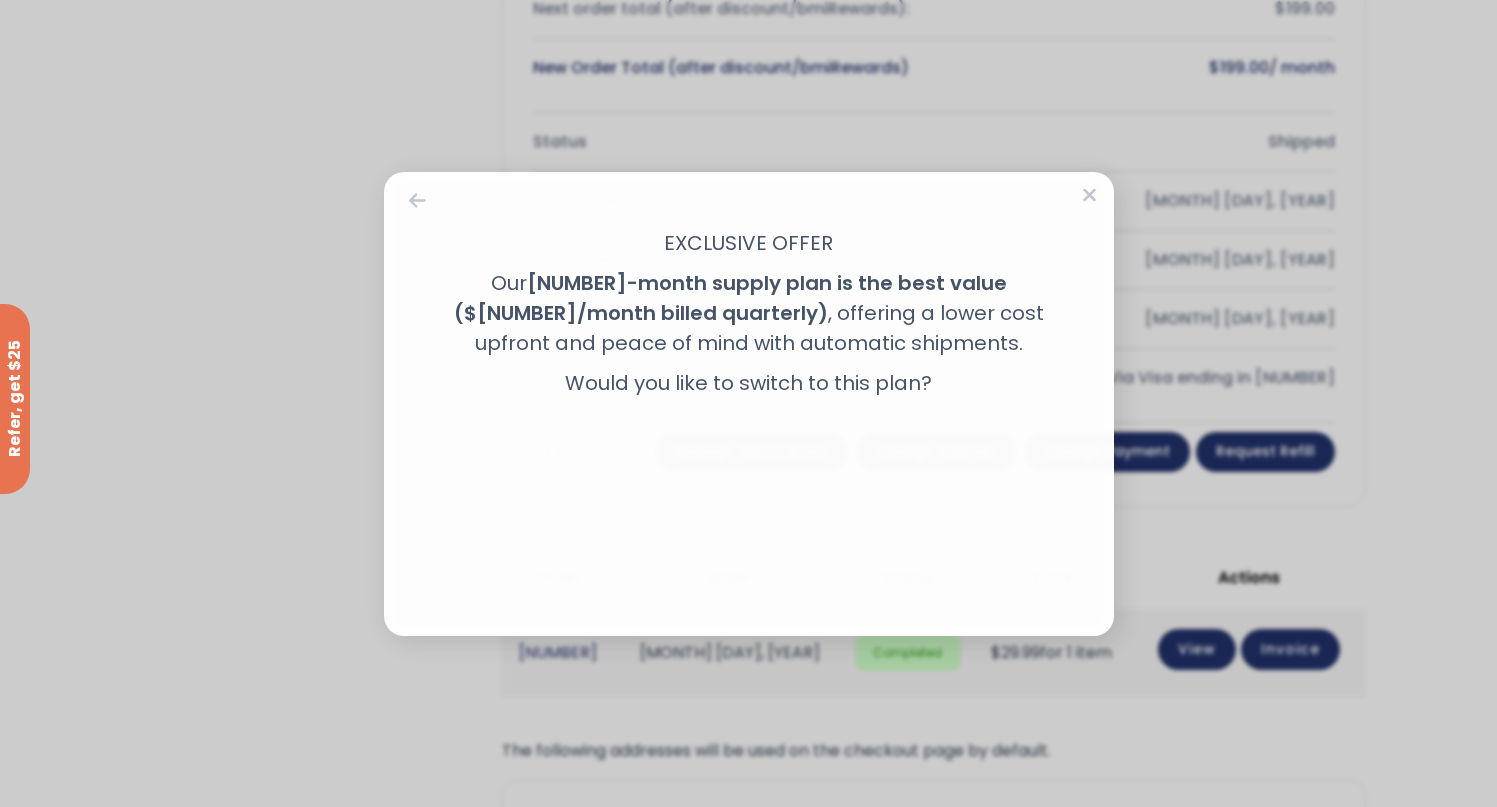 click on "No" at bounding box center [749, 561] 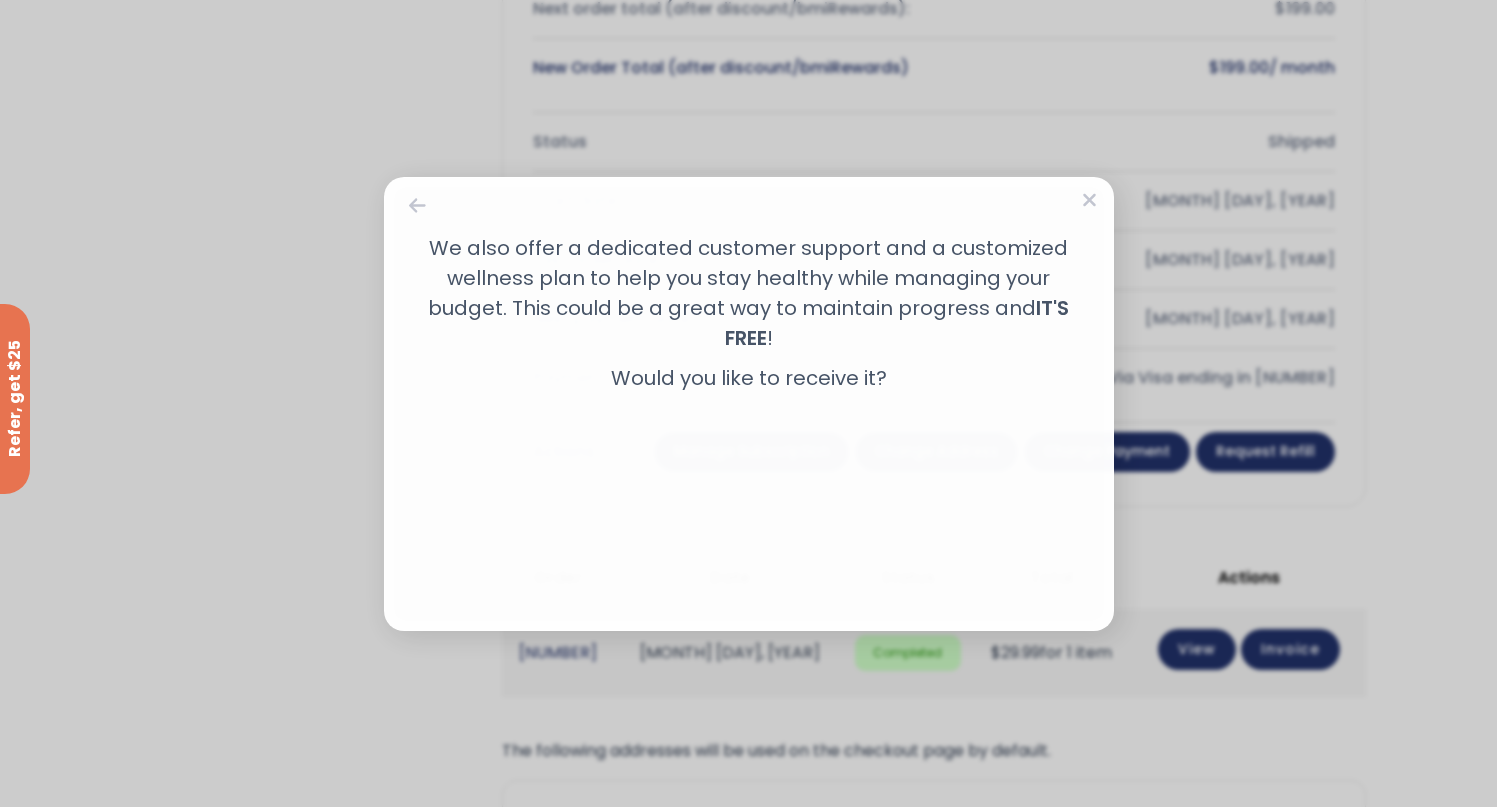 type 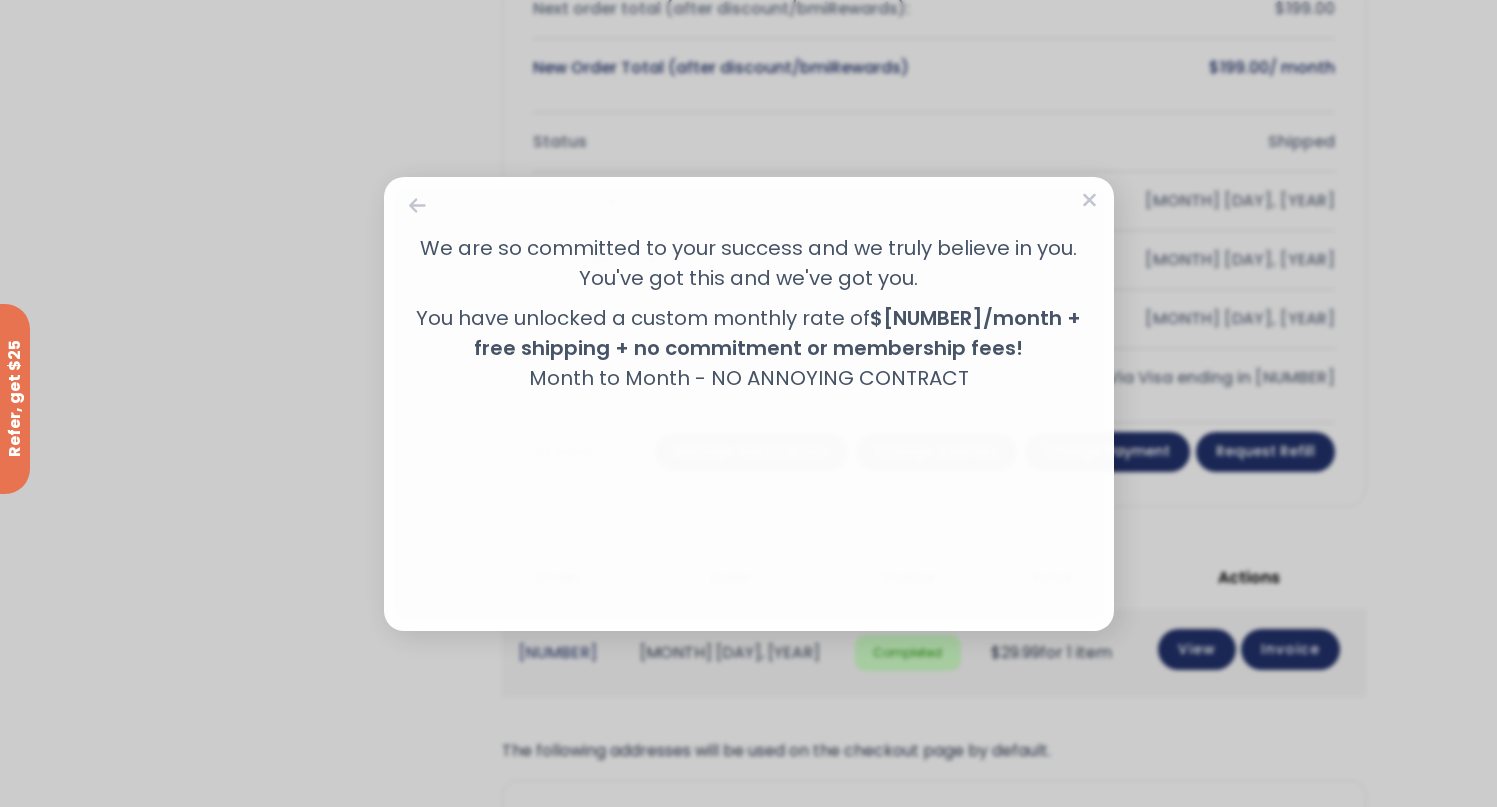 click on "No" at bounding box center [749, 556] 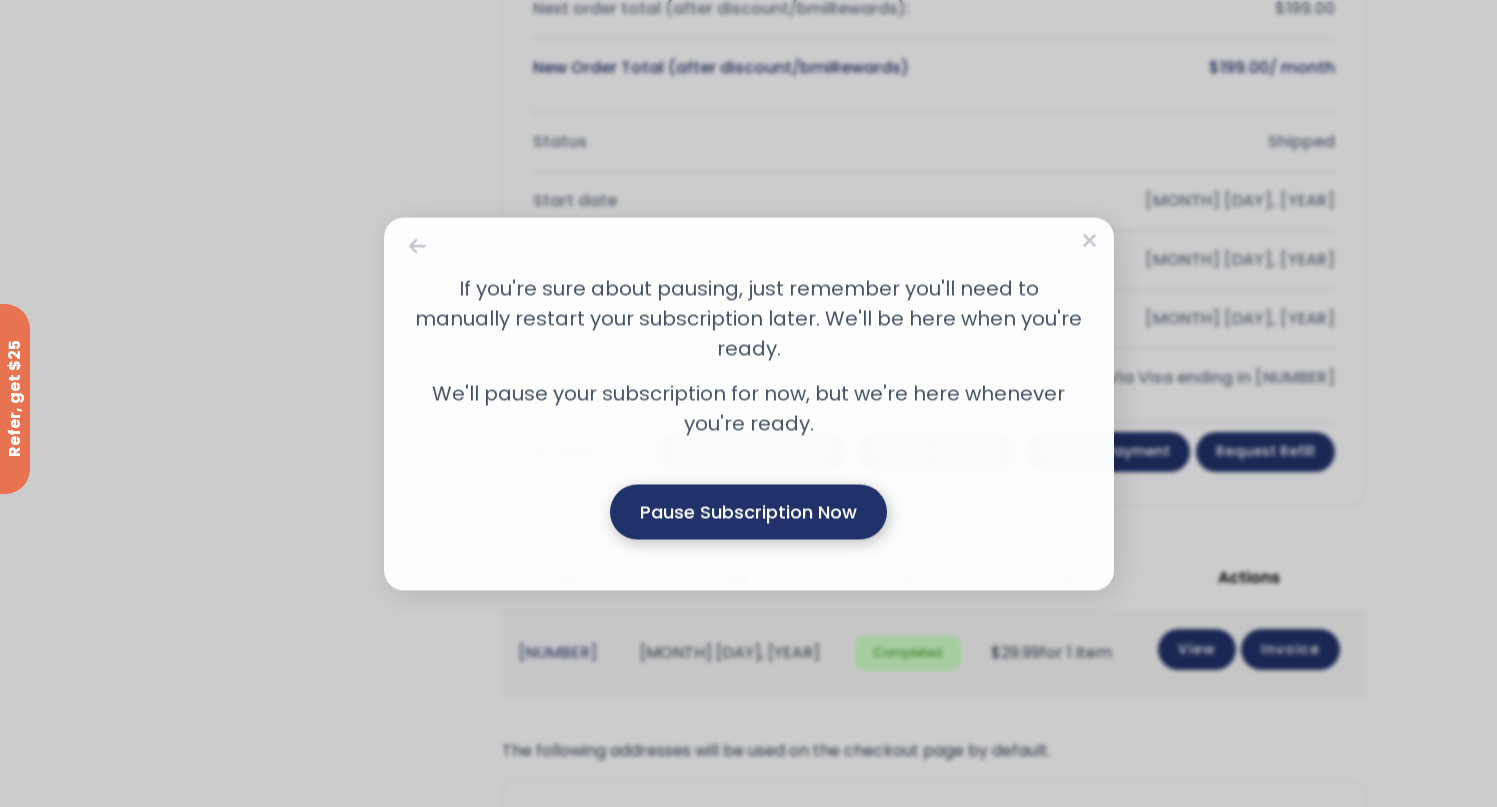 click on "Pause Subscription Now" at bounding box center [748, 511] 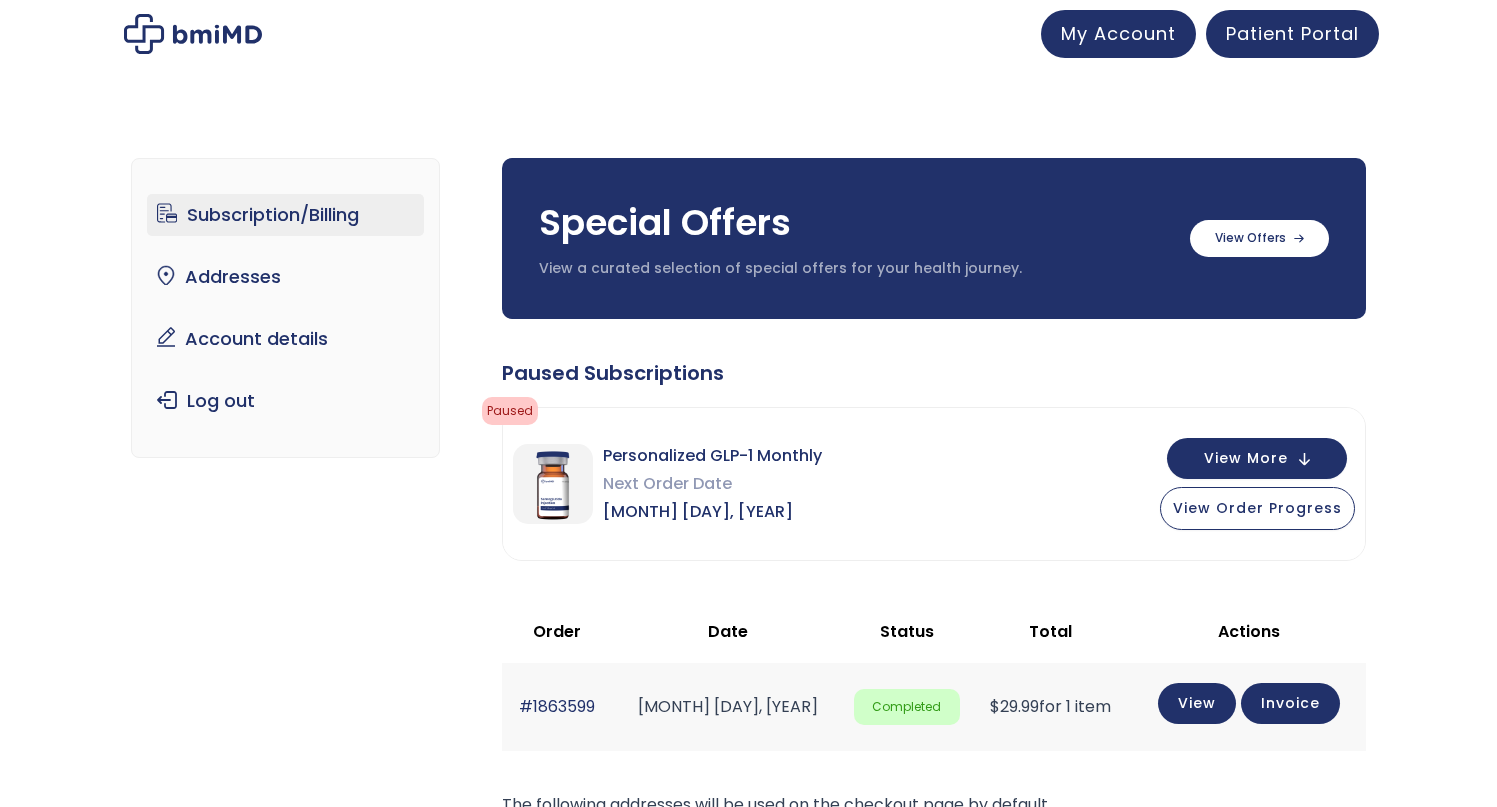 scroll, scrollTop: 0, scrollLeft: 0, axis: both 